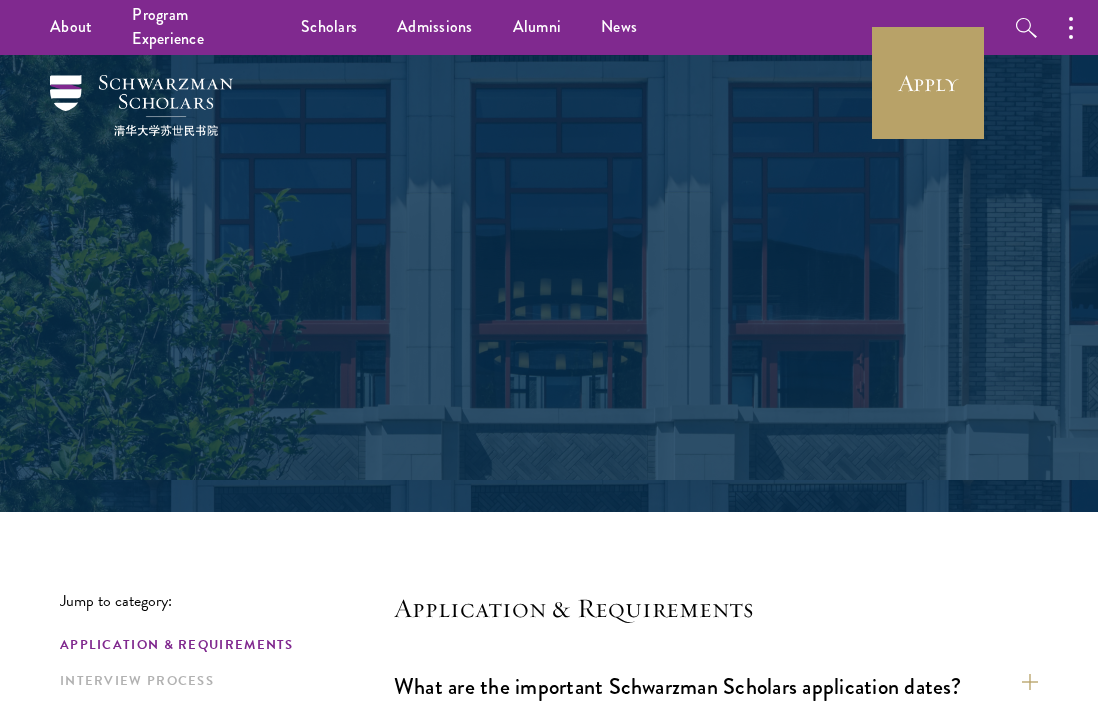 scroll, scrollTop: 0, scrollLeft: 0, axis: both 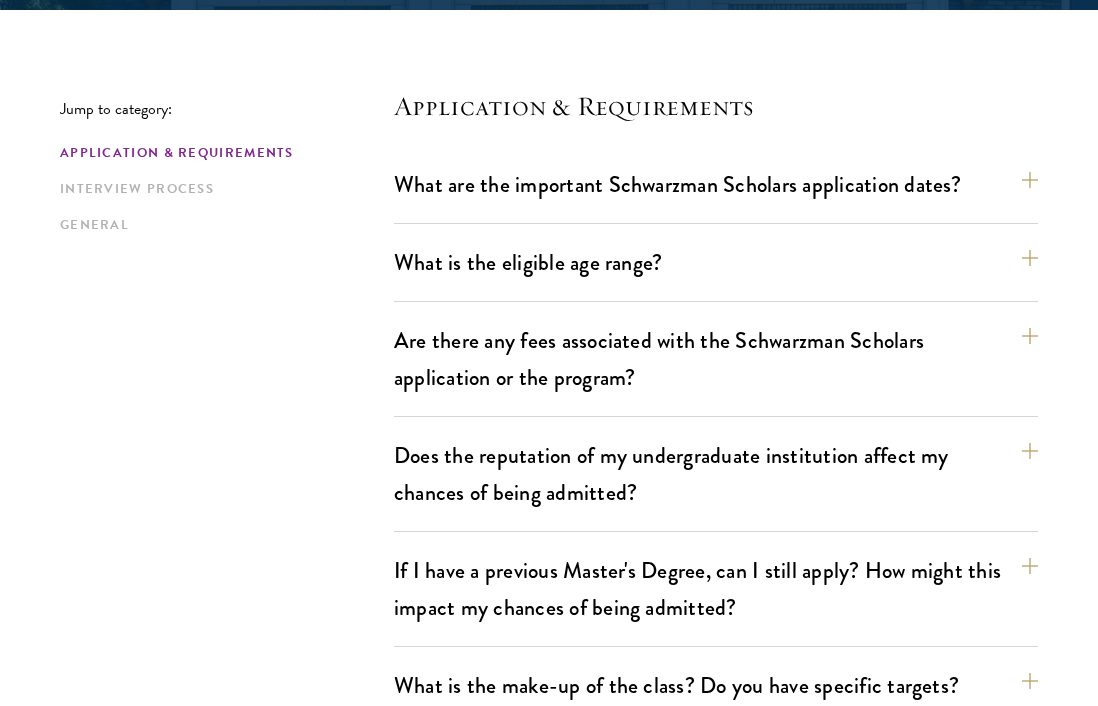 click on "Are there any fees associated with the Schwarzman Scholars application or the program?
There is no fee associated with applying to the program. Interview expenses, such as economy class air or train travel, group meals, and one night in a hotel if needed, are arranged and covered by the program. Expenses for Schwarzman Scholars are also fully covered by the program, including the following: tuition, fees, room and board, travel to and from Beijing at the beginning and end of the academic year, in-country study tours, required course books and supplies, a Lenovo laptop, health insurance, and a personal stipend." at bounding box center (716, 367) 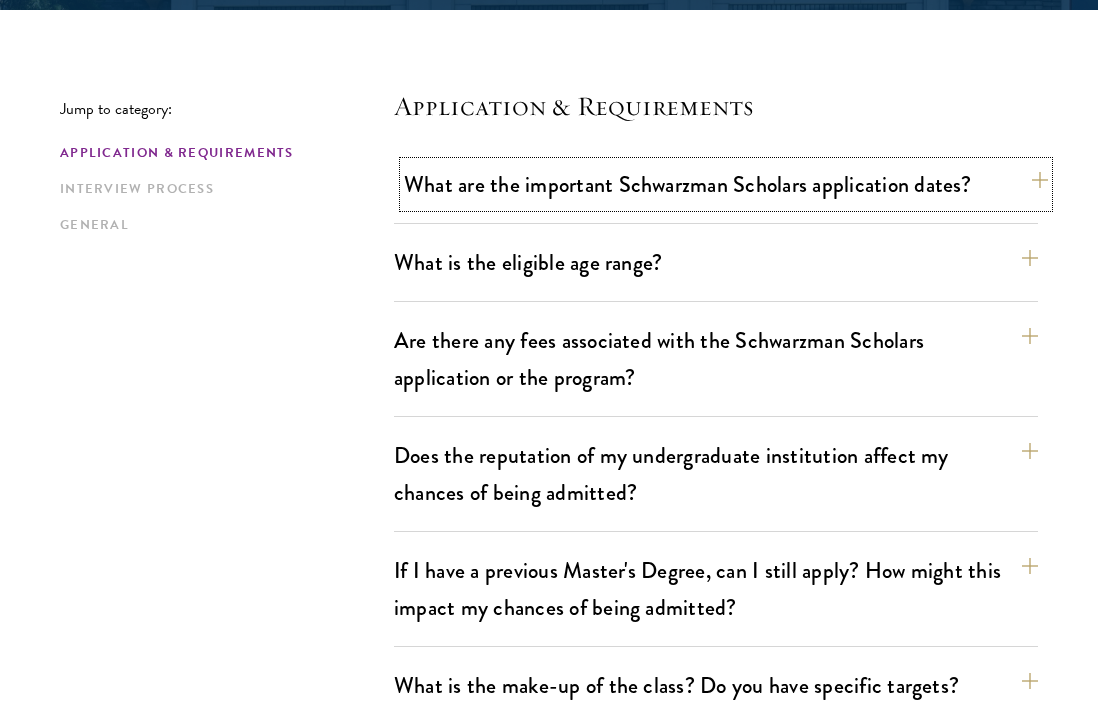 click on "What are the important Schwarzman Scholars application dates?" at bounding box center (726, 184) 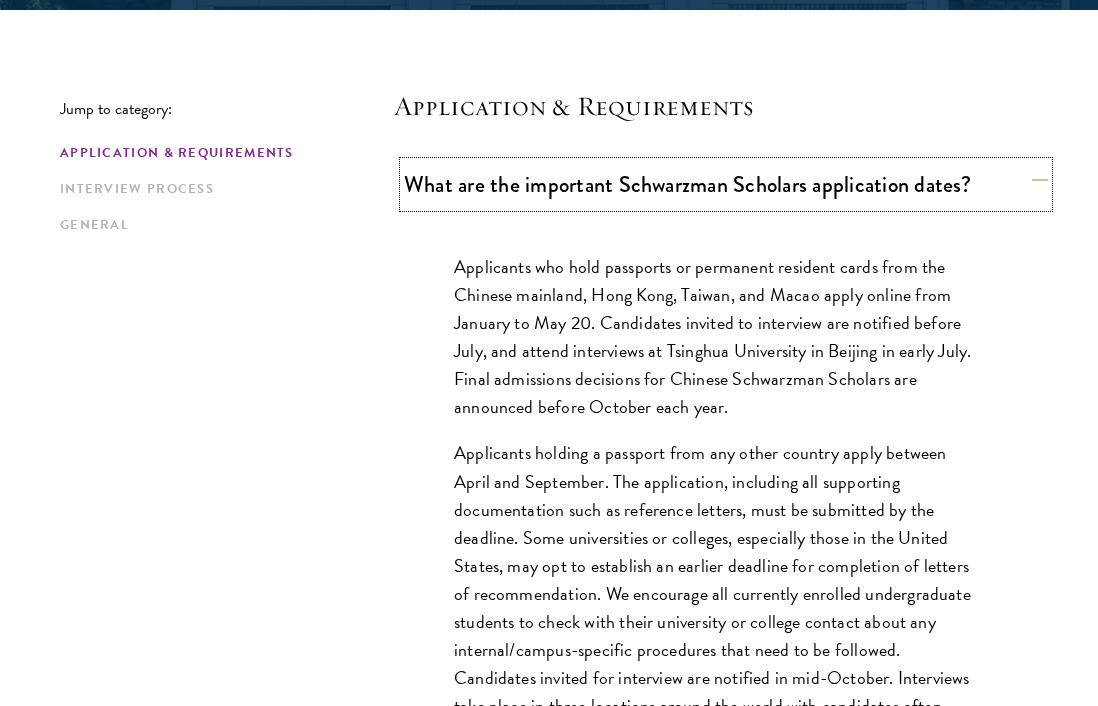click on "What are the important Schwarzman Scholars application dates?" at bounding box center (726, 184) 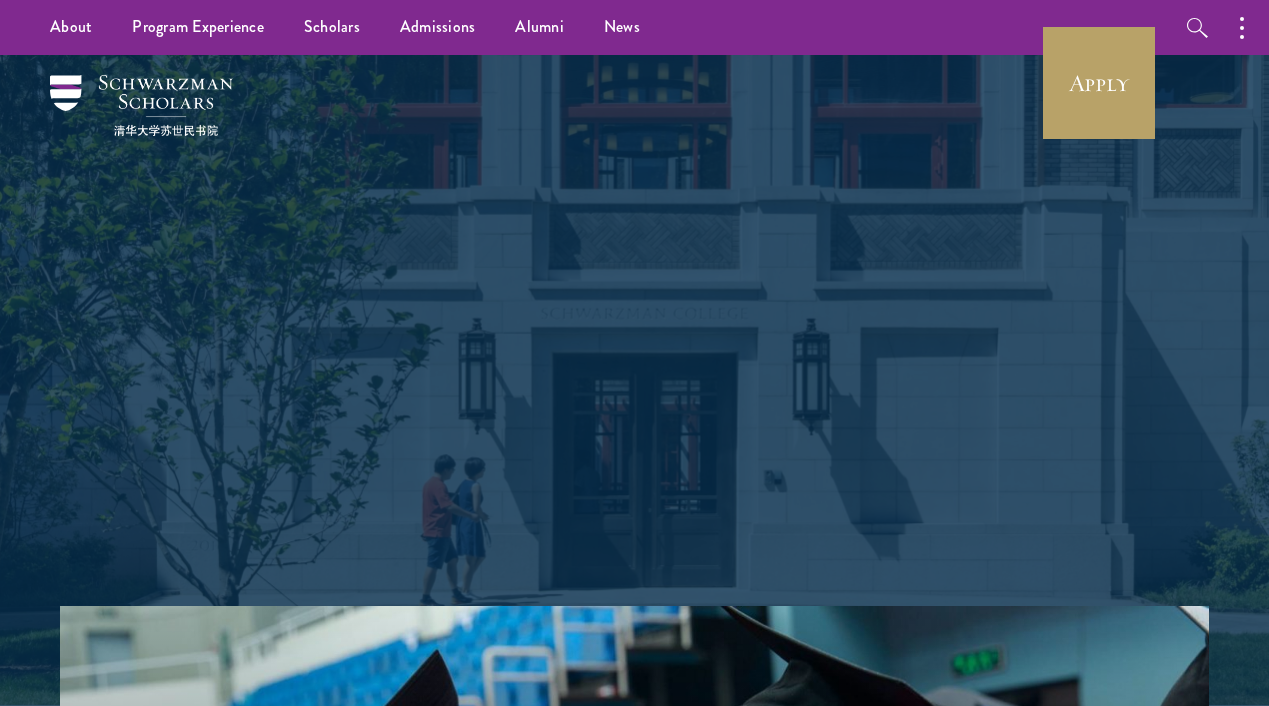 scroll, scrollTop: 0, scrollLeft: 0, axis: both 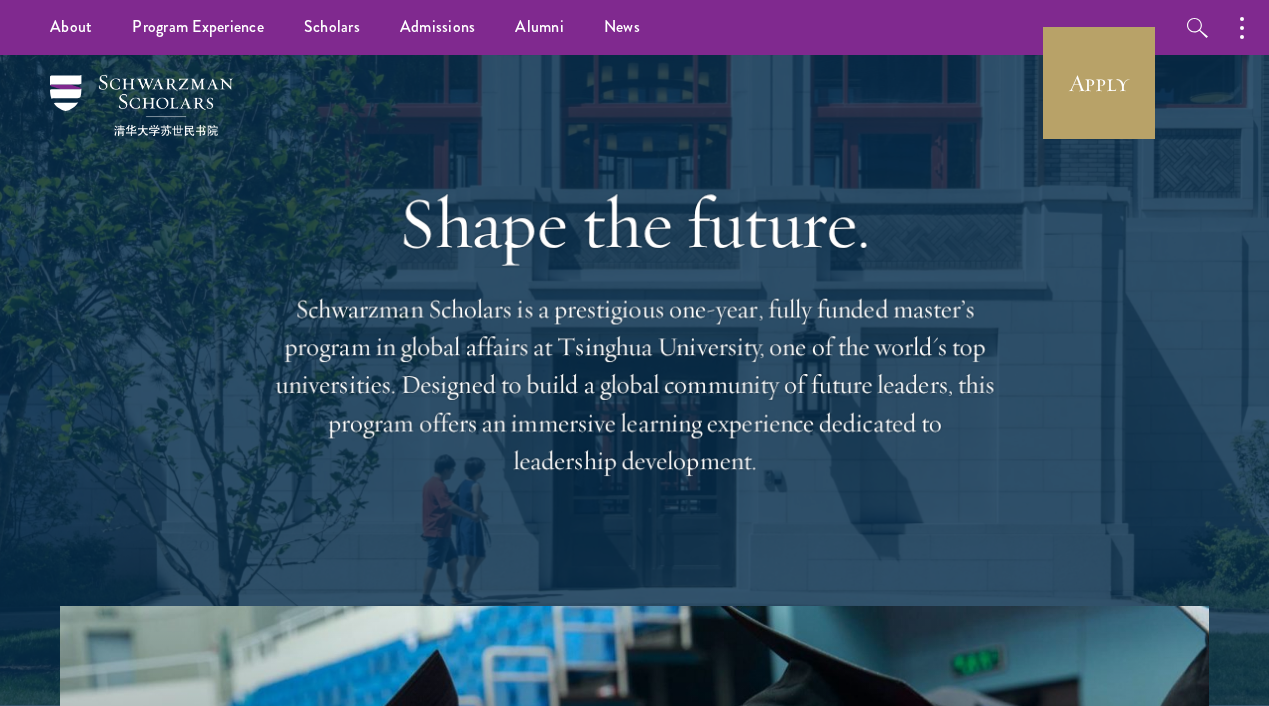 click on "Shape the future.
Schwarzman Scholars is a prestigious one-year, fully funded master’s program in global affairs at Tsinghua University, one of the world's top universities. Designed to build a global community of future leaders, this program offers an immersive learning experience dedicated to leadership development." at bounding box center (634, 330) 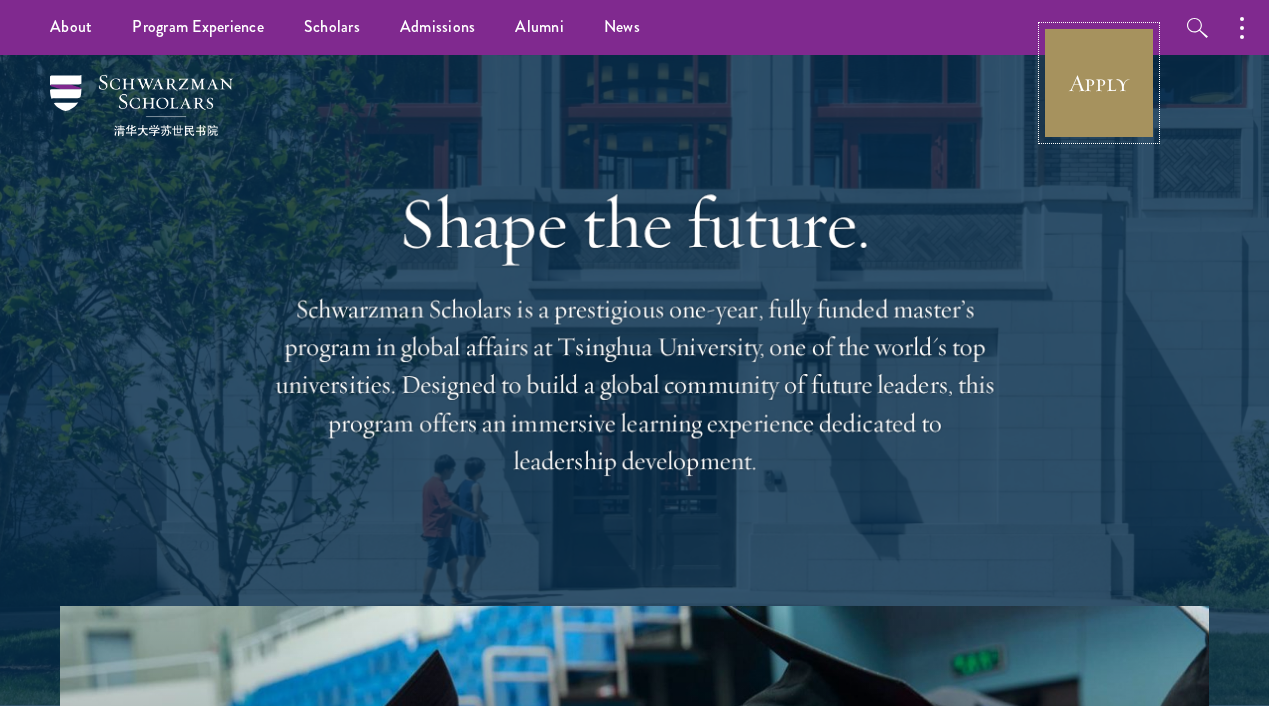 click on "Apply" at bounding box center (1099, 83) 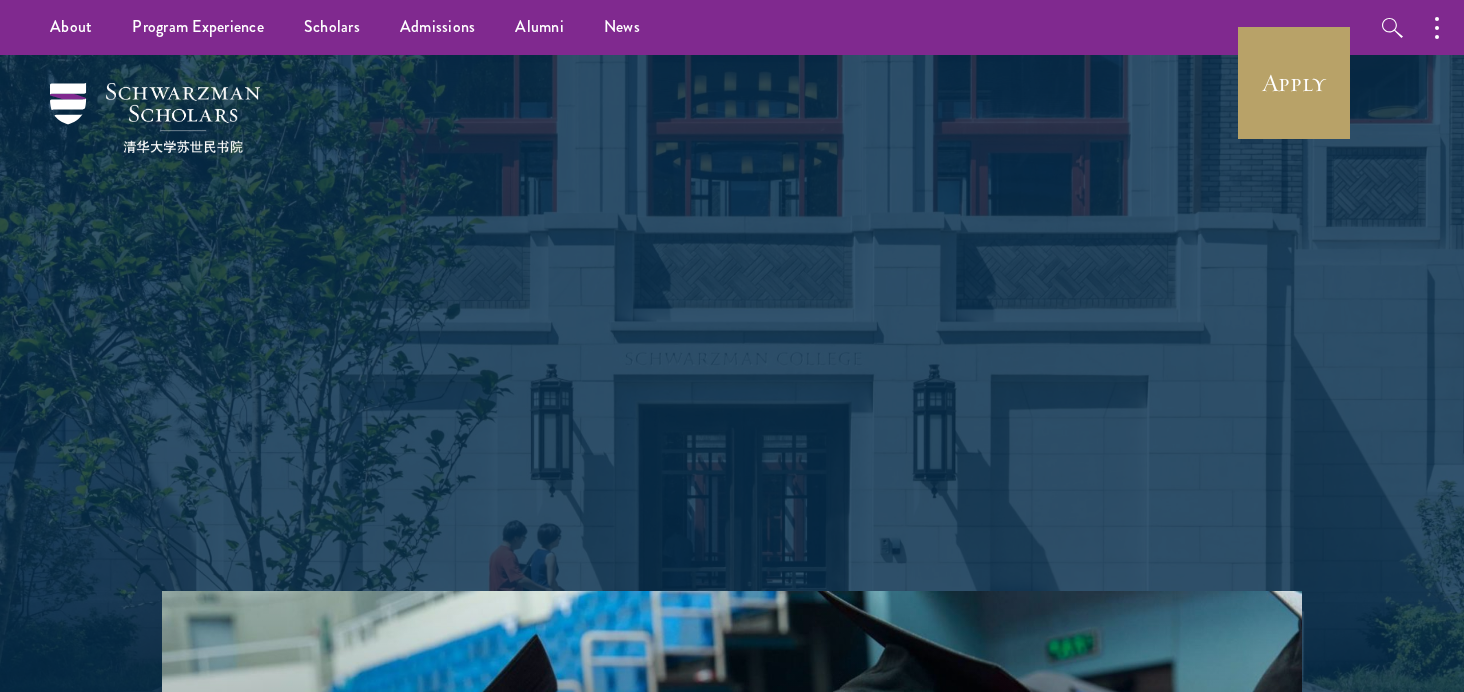 scroll, scrollTop: 0, scrollLeft: 0, axis: both 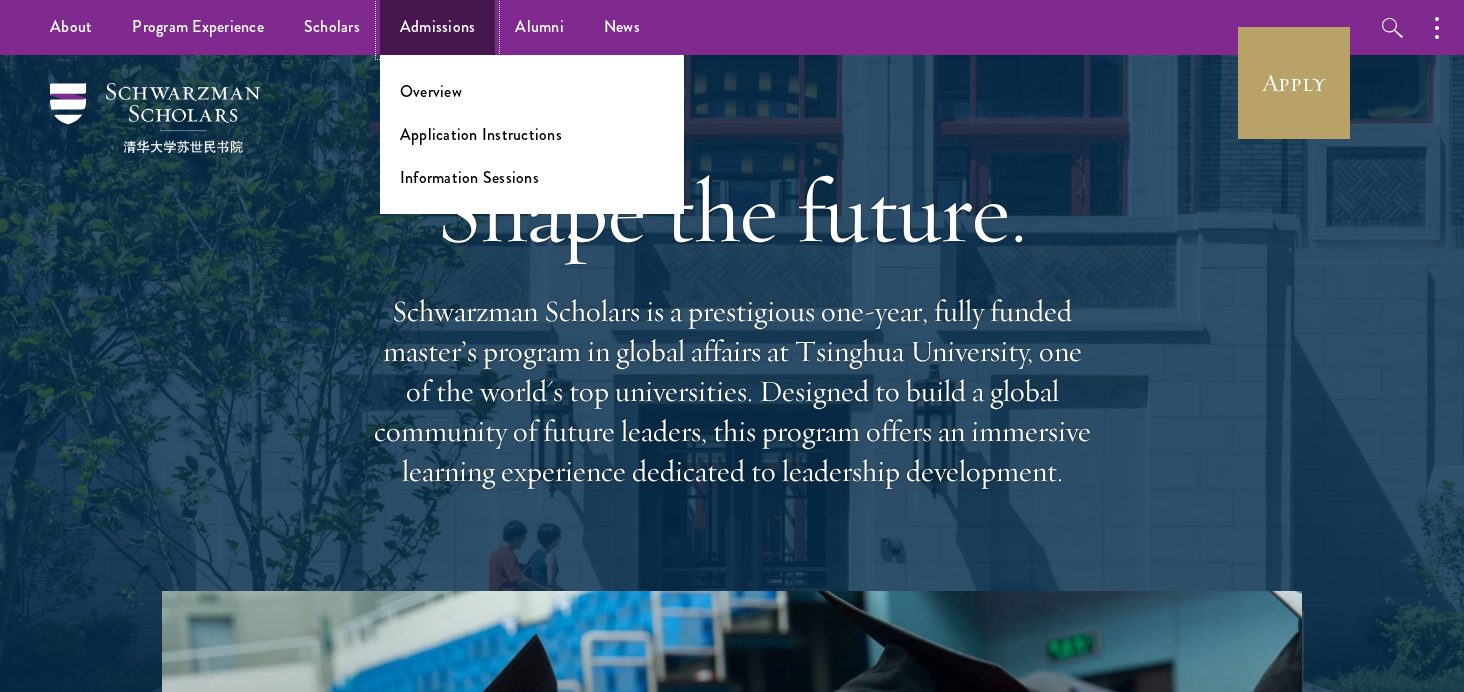 click on "Admissions" at bounding box center [438, 27] 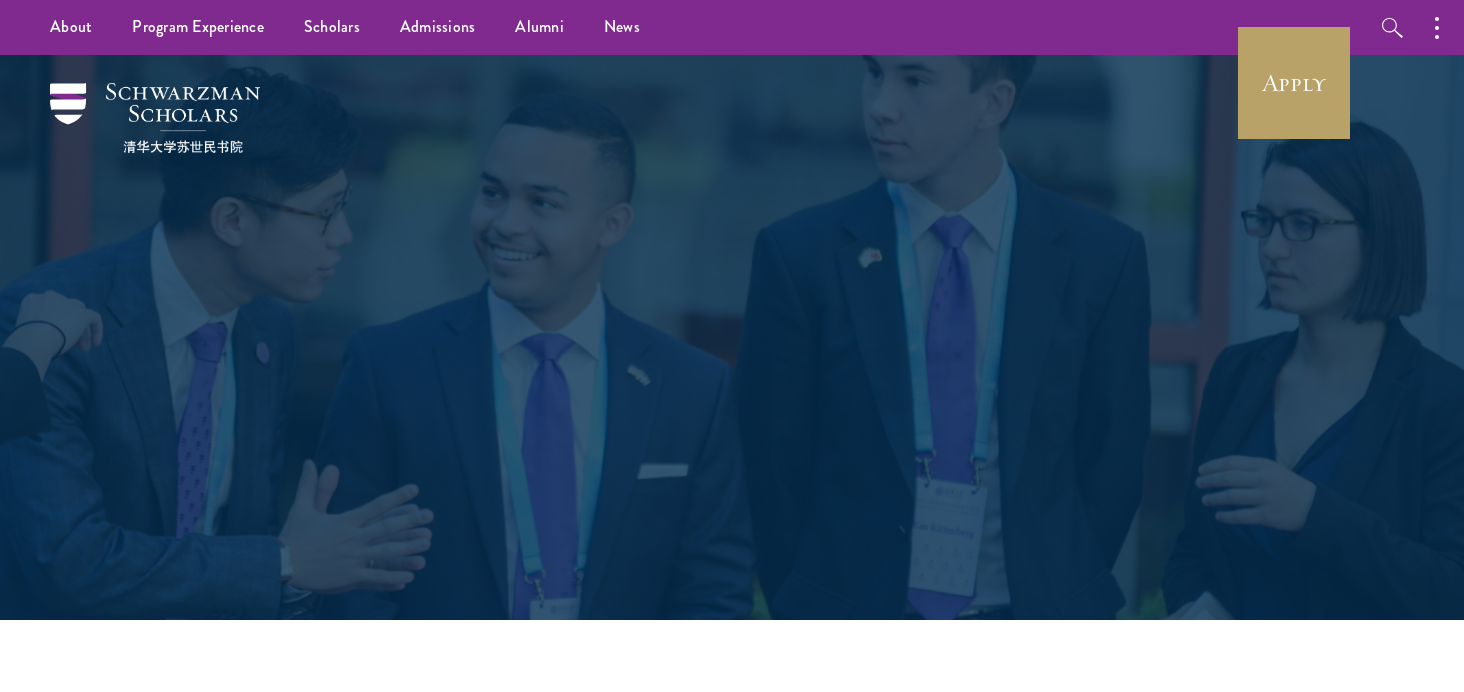 scroll, scrollTop: 0, scrollLeft: 0, axis: both 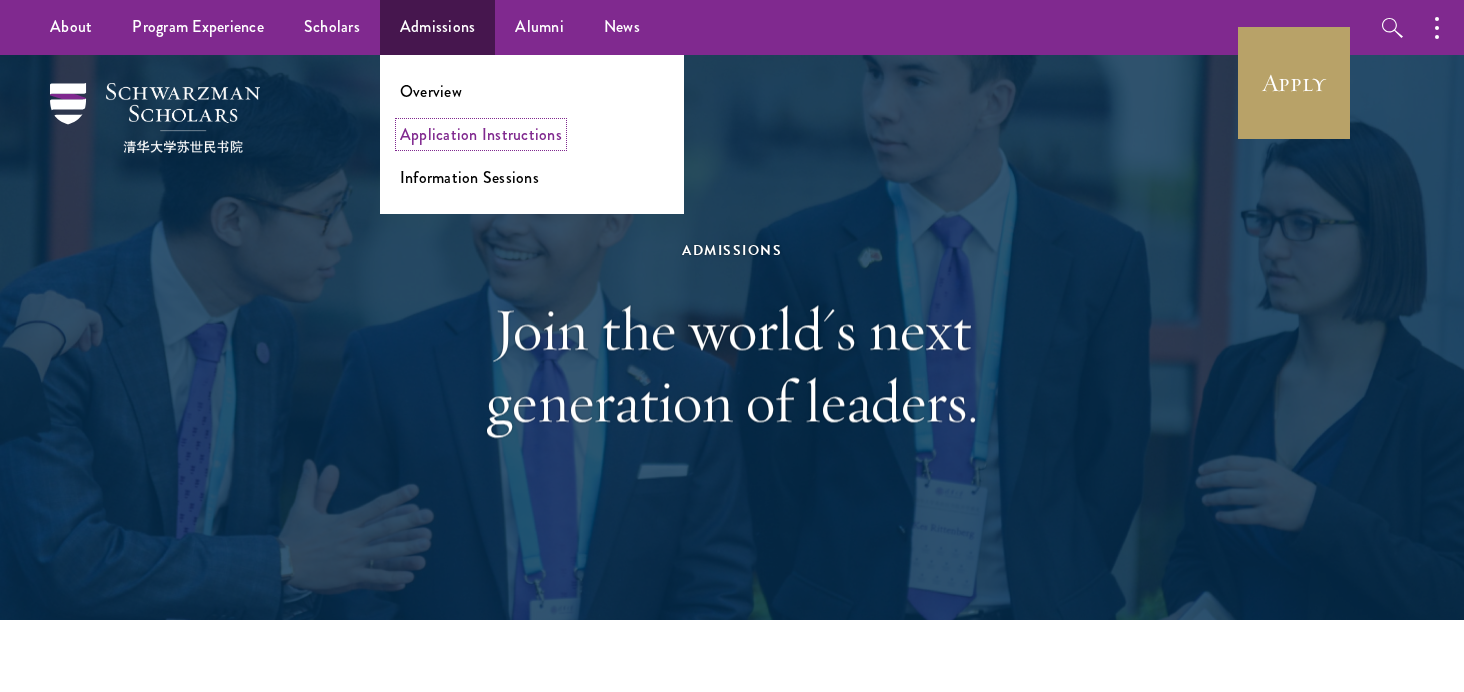 click on "Application Instructions" at bounding box center (481, 134) 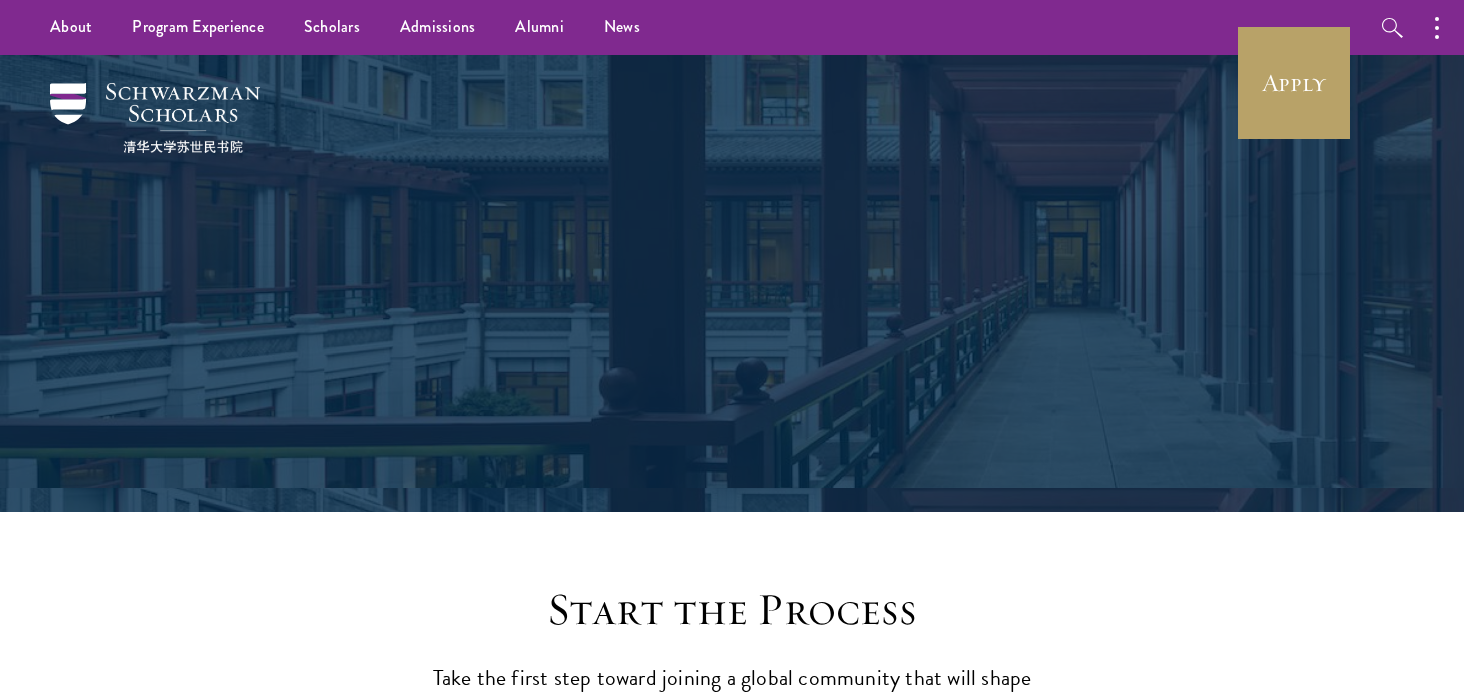 scroll, scrollTop: 0, scrollLeft: 0, axis: both 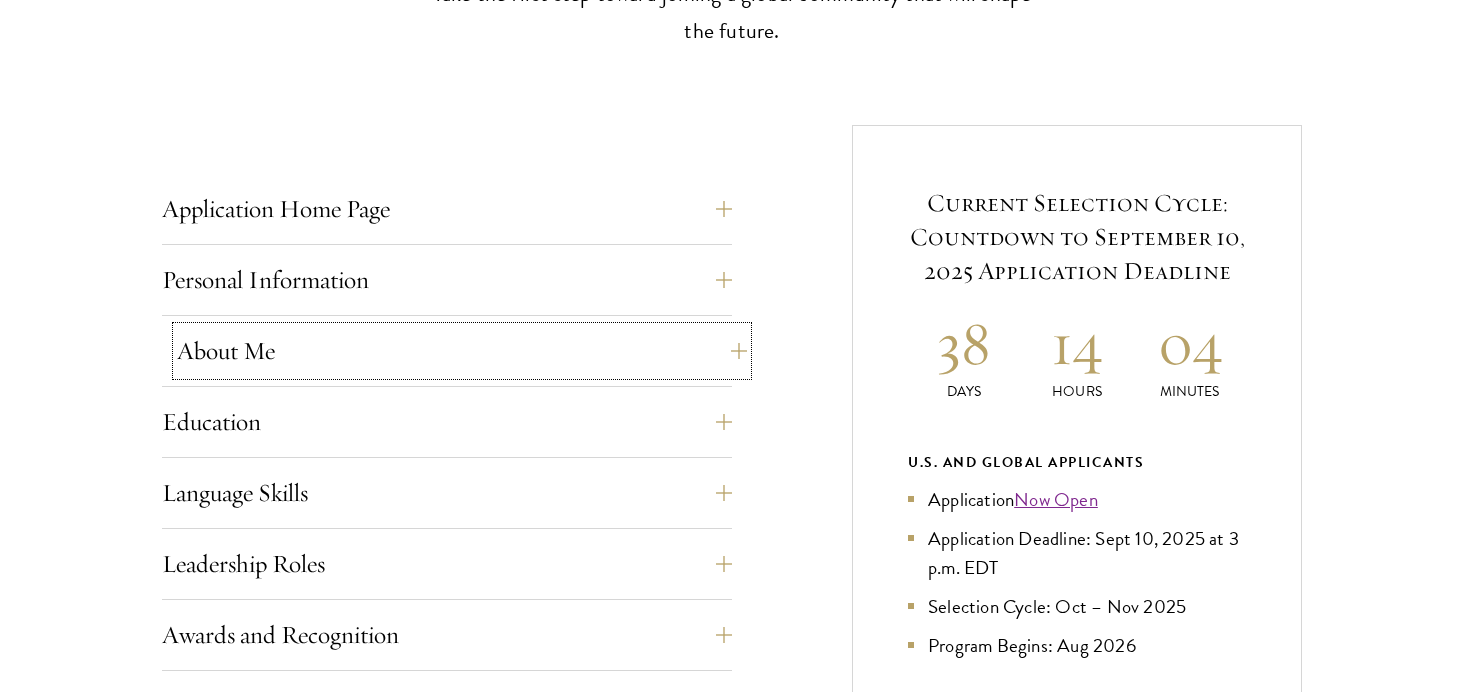 click on "About Me" at bounding box center [462, 351] 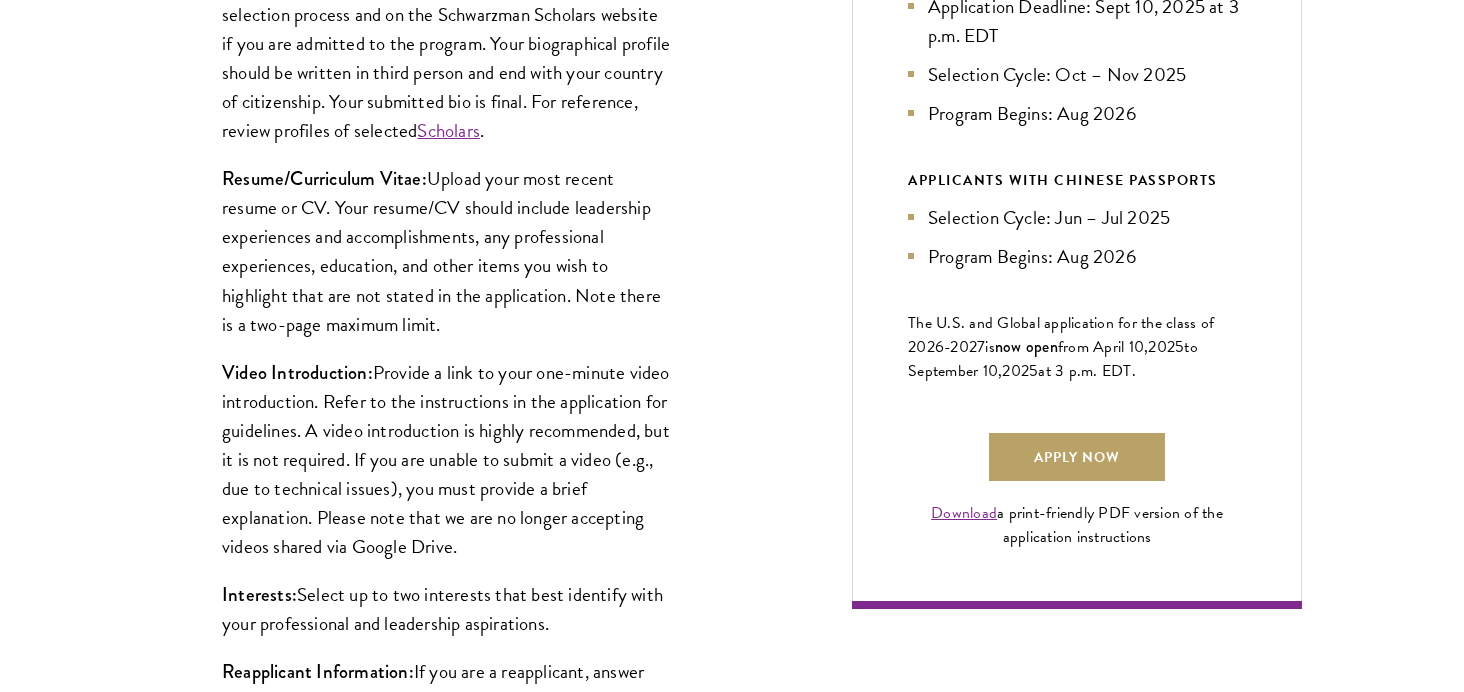 scroll, scrollTop: 1303, scrollLeft: 0, axis: vertical 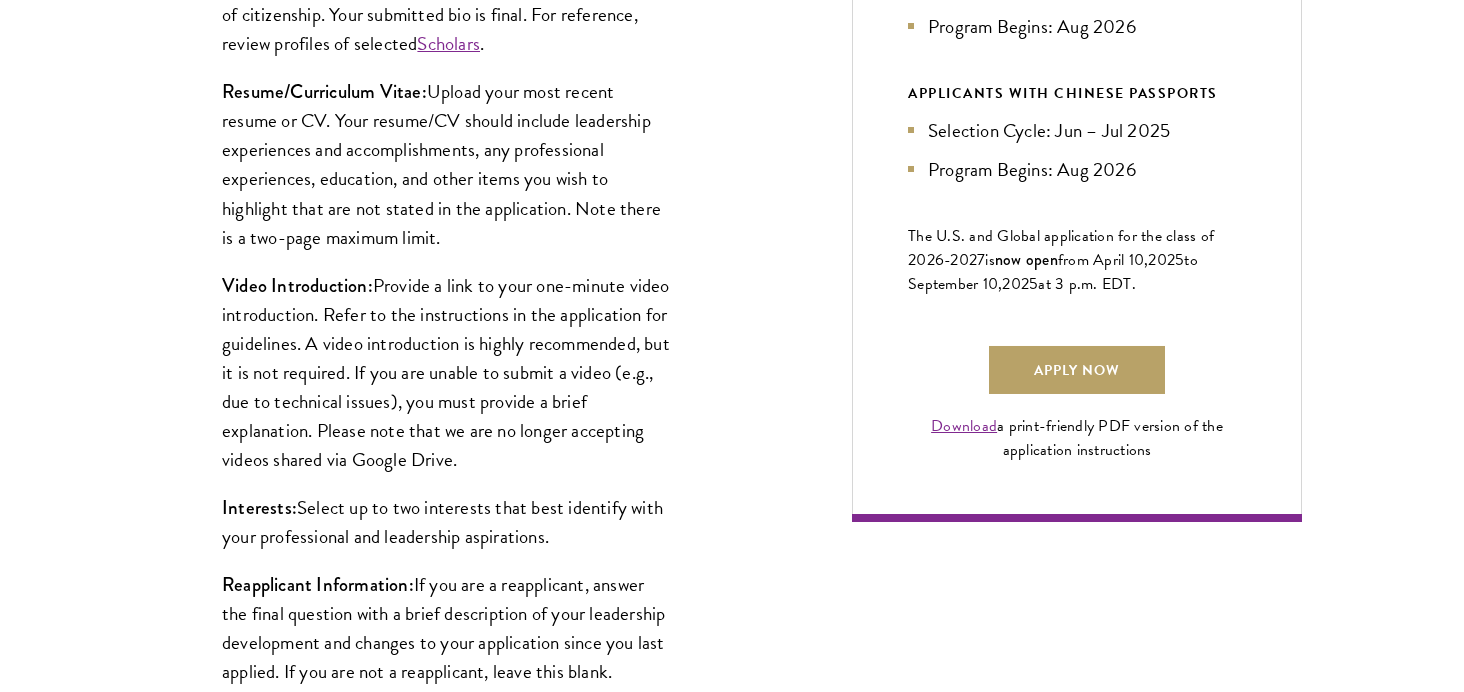 type 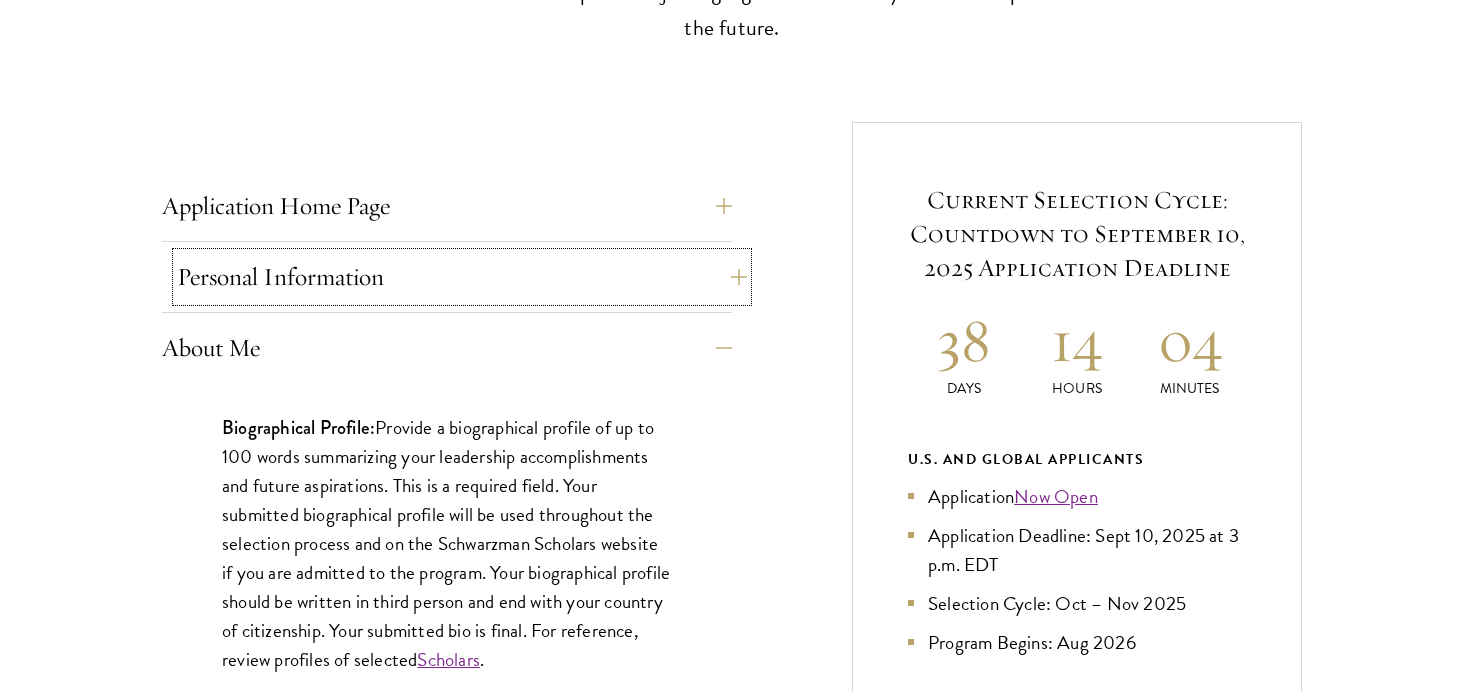 scroll, scrollTop: 689, scrollLeft: 0, axis: vertical 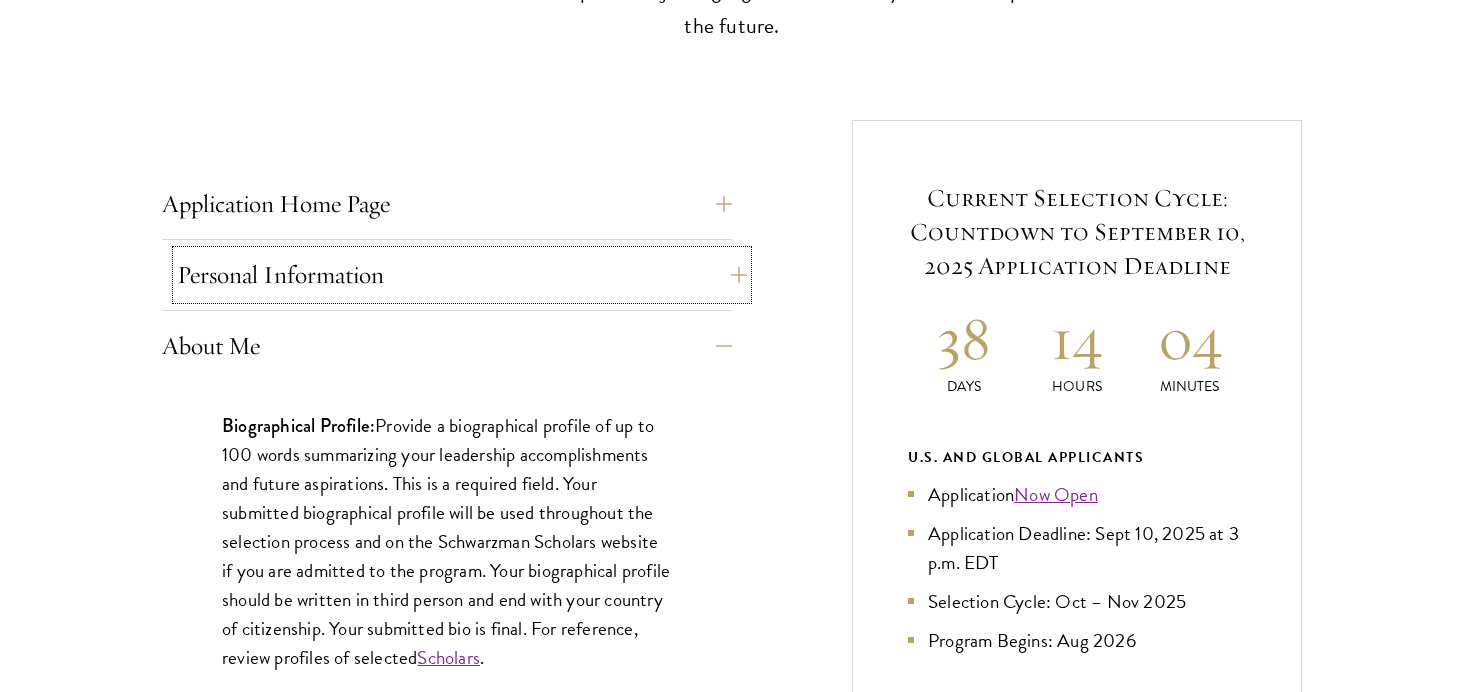 click on "Personal Information" at bounding box center (462, 275) 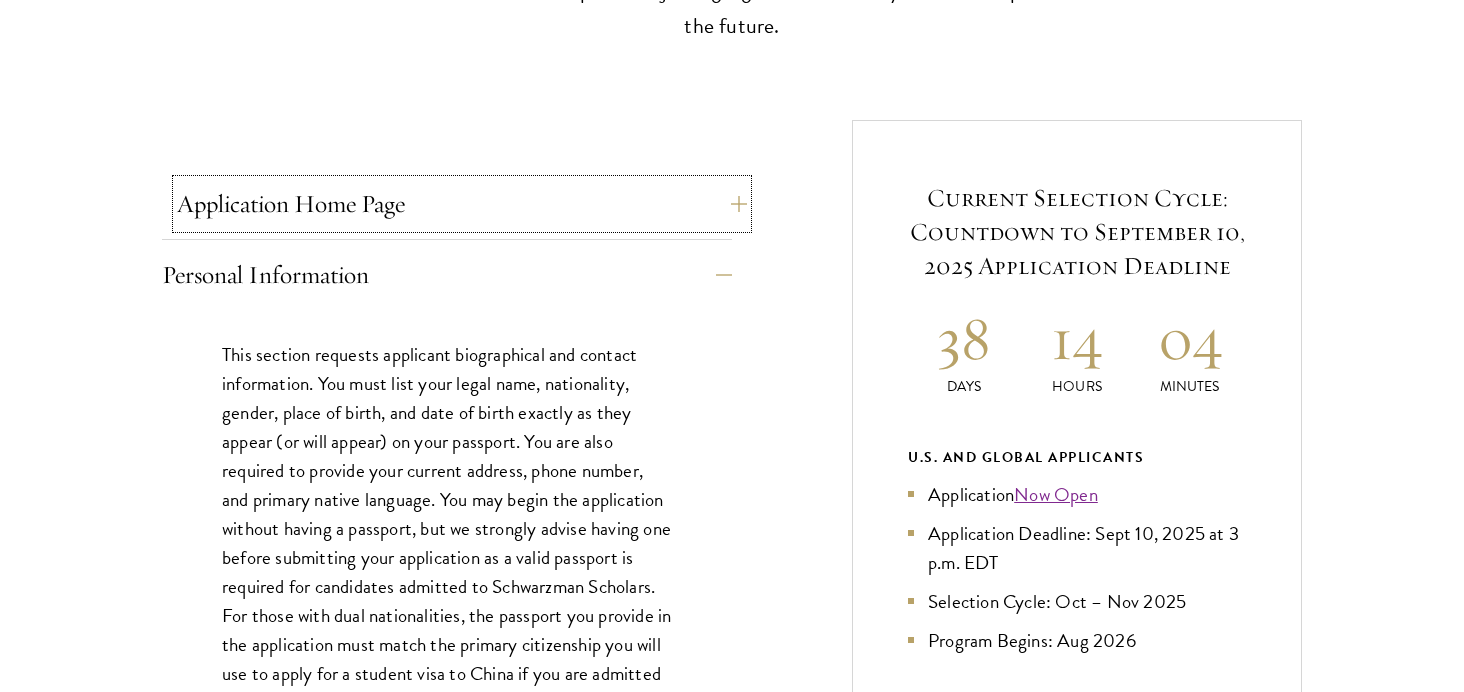 click on "Application Home Page" at bounding box center [462, 204] 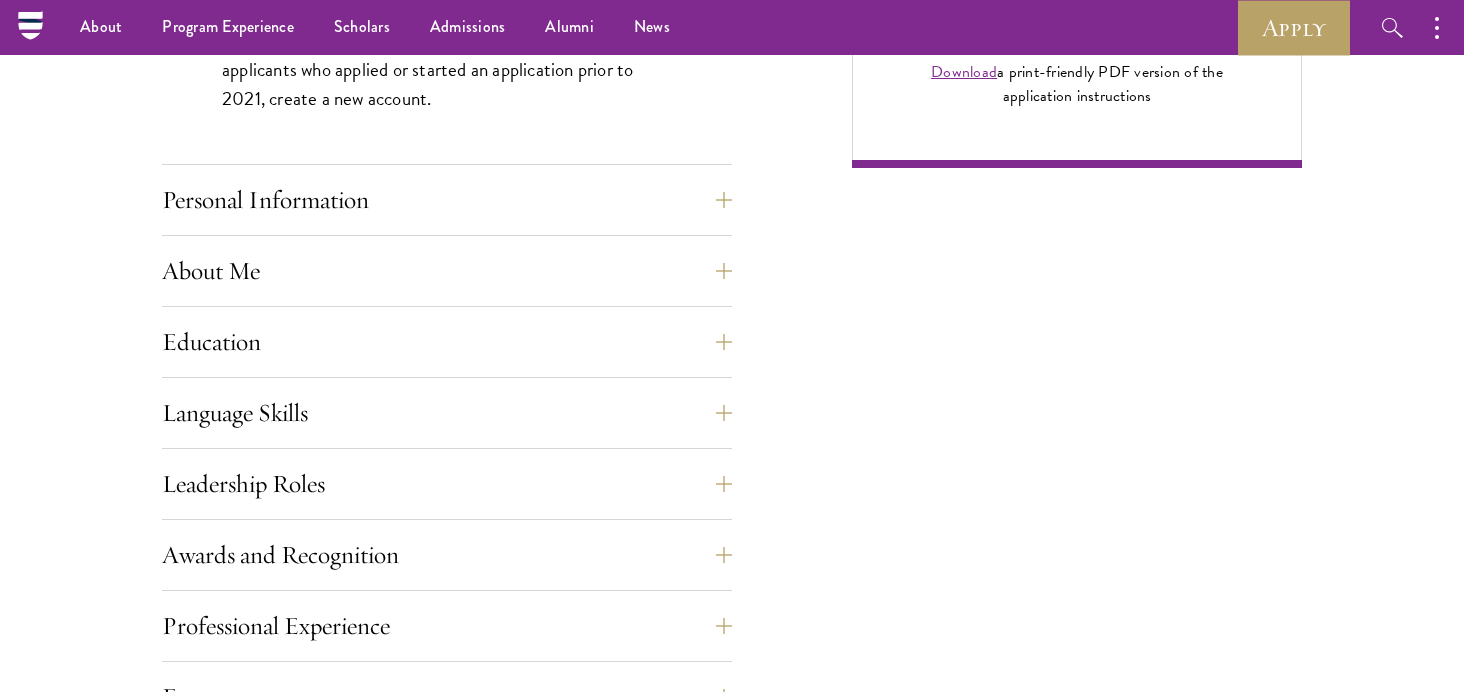 scroll, scrollTop: 1525, scrollLeft: 0, axis: vertical 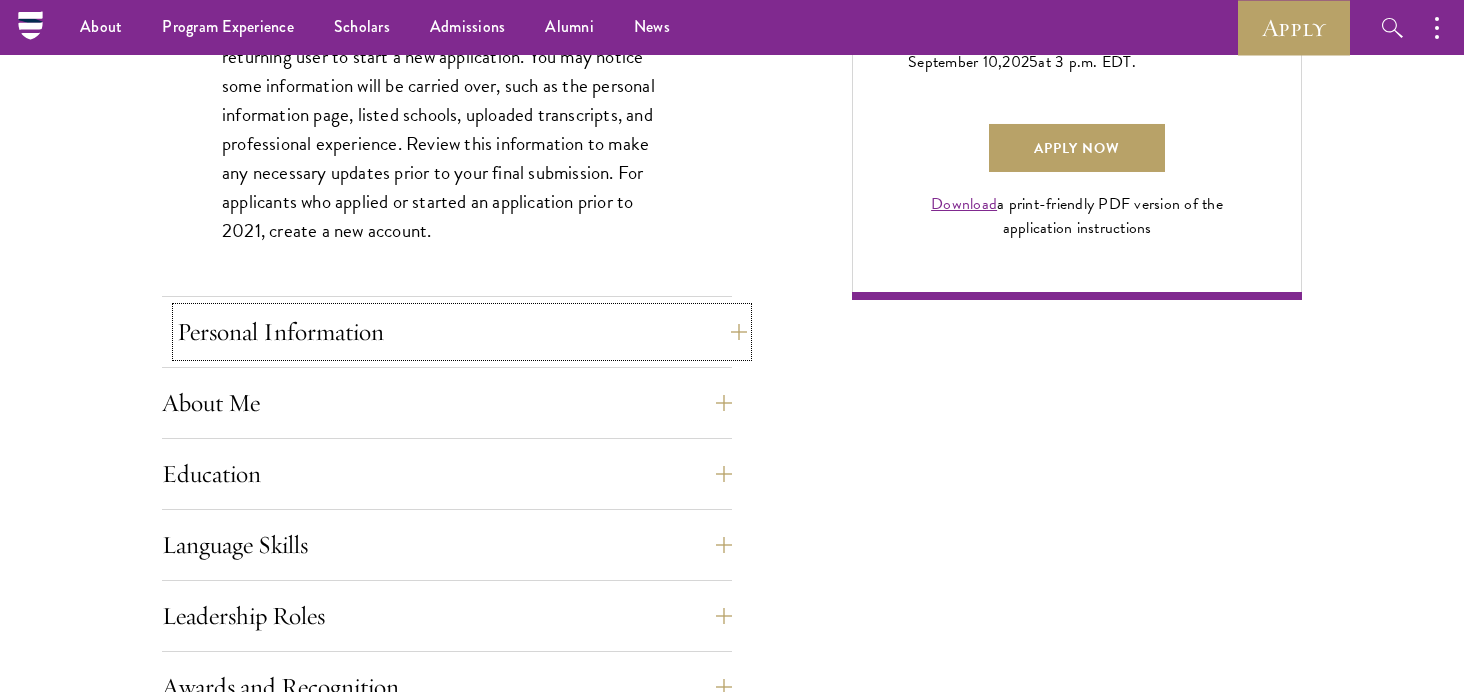 click on "Personal Information" at bounding box center [462, 332] 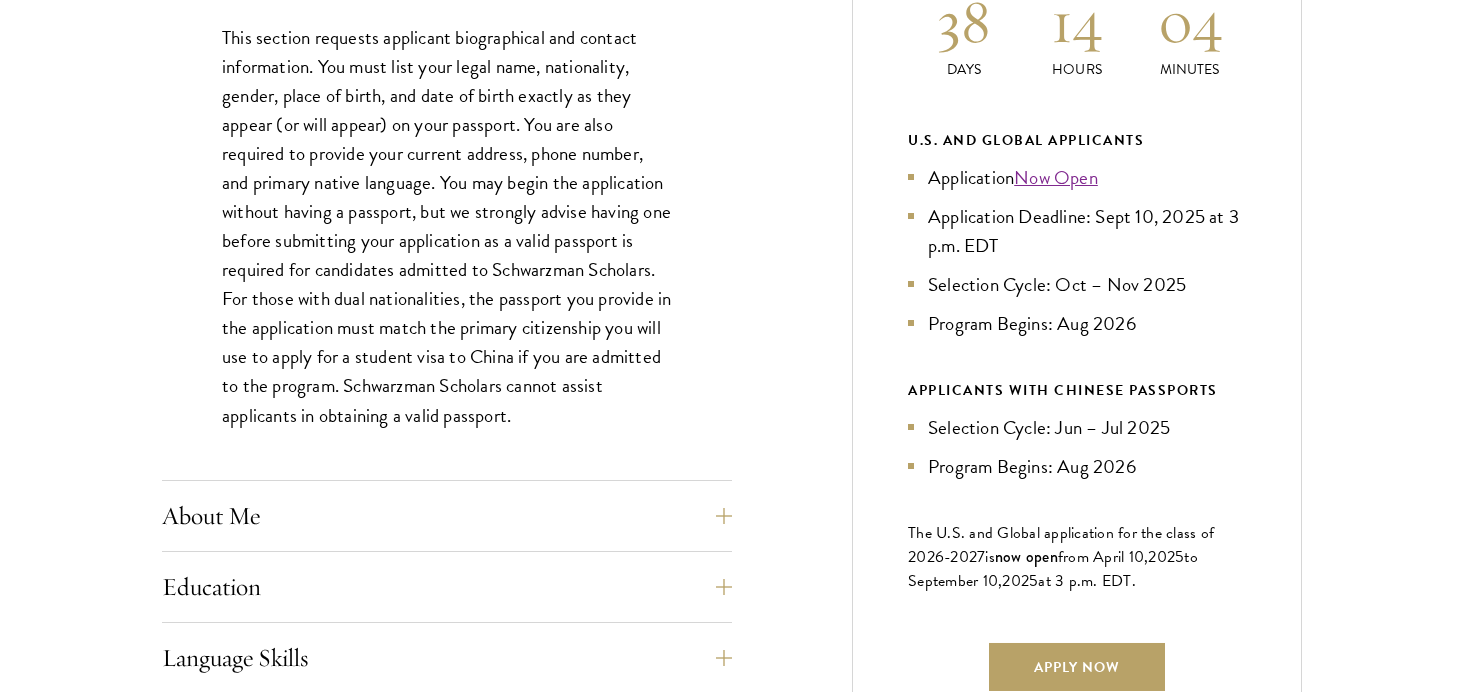 scroll, scrollTop: 1059, scrollLeft: 0, axis: vertical 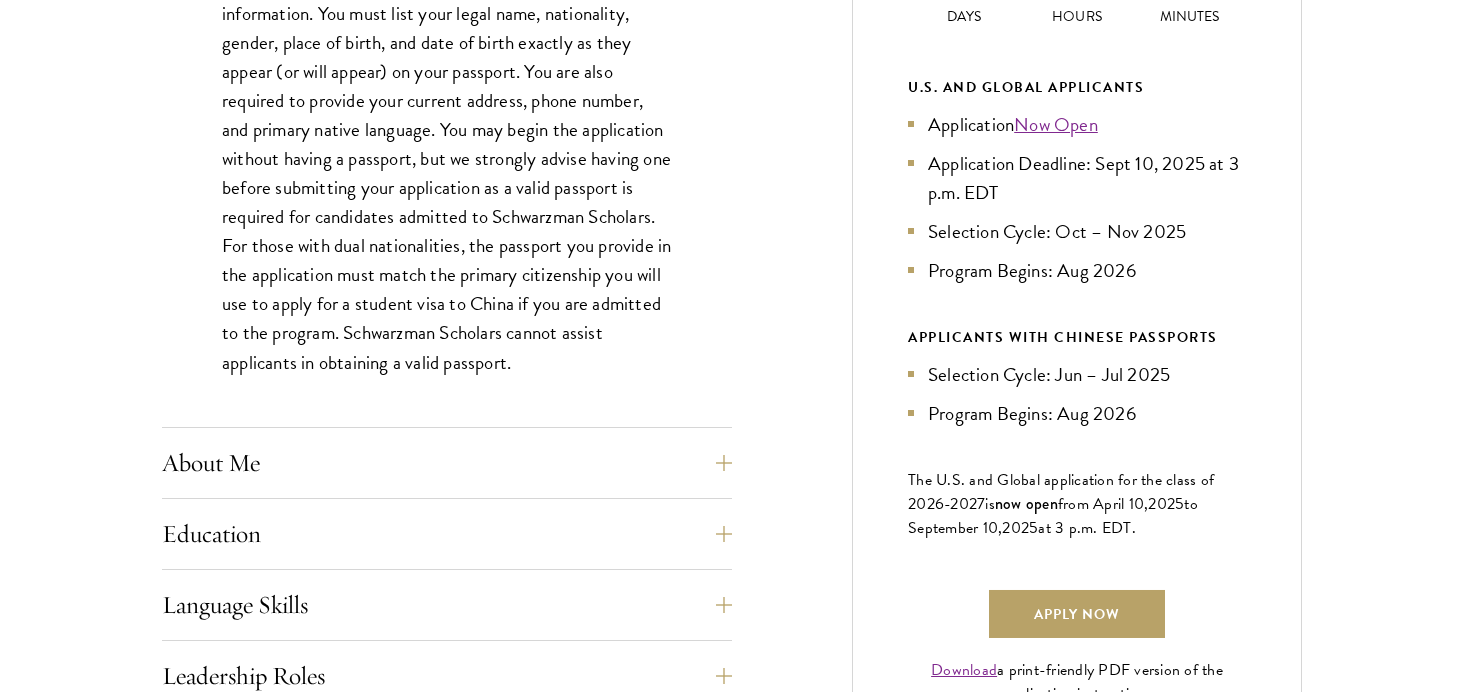 click on "About Me
Biographical Profile:  Provide a biographical profile of up to 100 words summarizing your leadership accomplishments and future aspirations. This is a required field. Your submitted biographical profile will be used throughout the selection process and on the Schwarzman Scholars website if you are admitted to the program. Your biographical profile should be written in third person and end with your country of citizenship. Your submitted bio is final. For reference, review profiles of selected  Scholars .
Resume/Curriculum Vitae:  Upload your most recent resume or CV. Your resume/CV should include leadership experiences and accomplishments, any professional experiences, education, and other items you wish to highlight that are not stated in the application. Note there is a two-page maximum limit.
Video Introduction:
Interests:  Select up to two interests that best identify with your professional and leadership aspirations.
Reapplicant Information:" at bounding box center (447, 469) 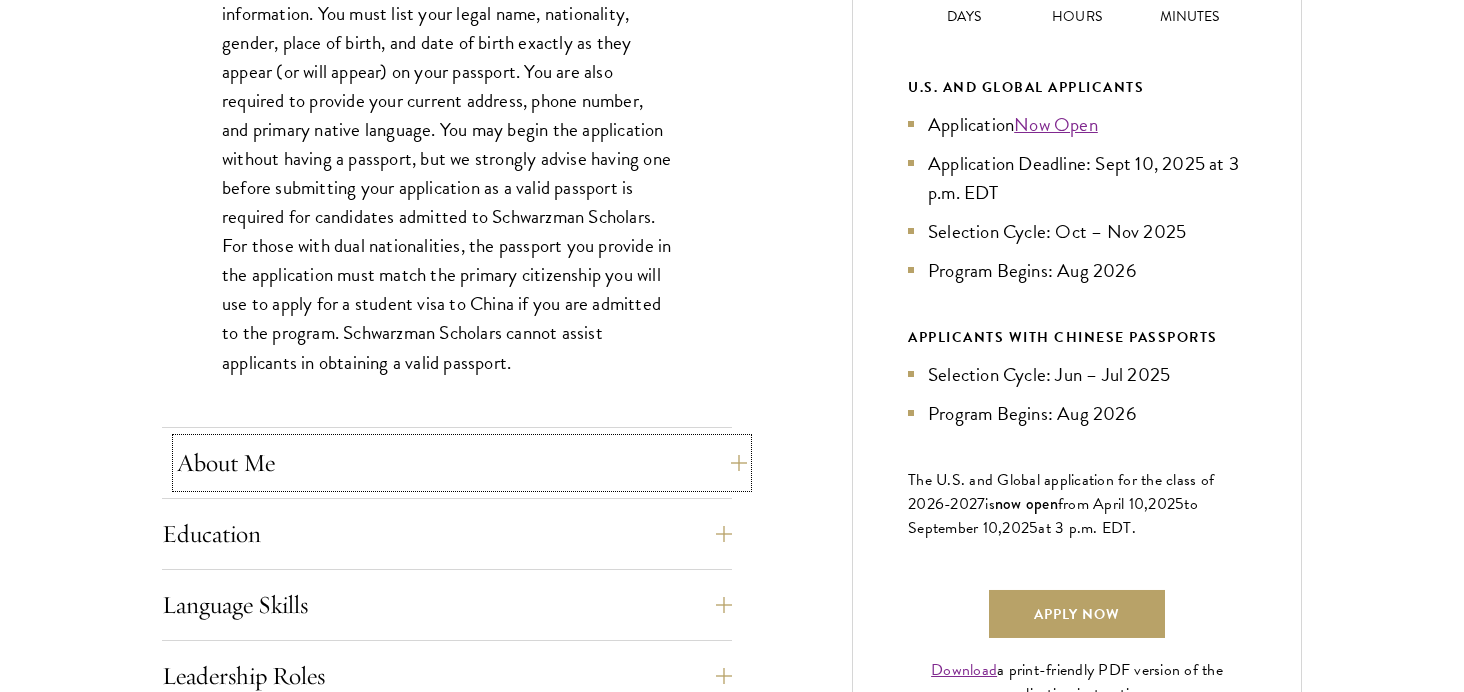 click on "About Me" at bounding box center [462, 463] 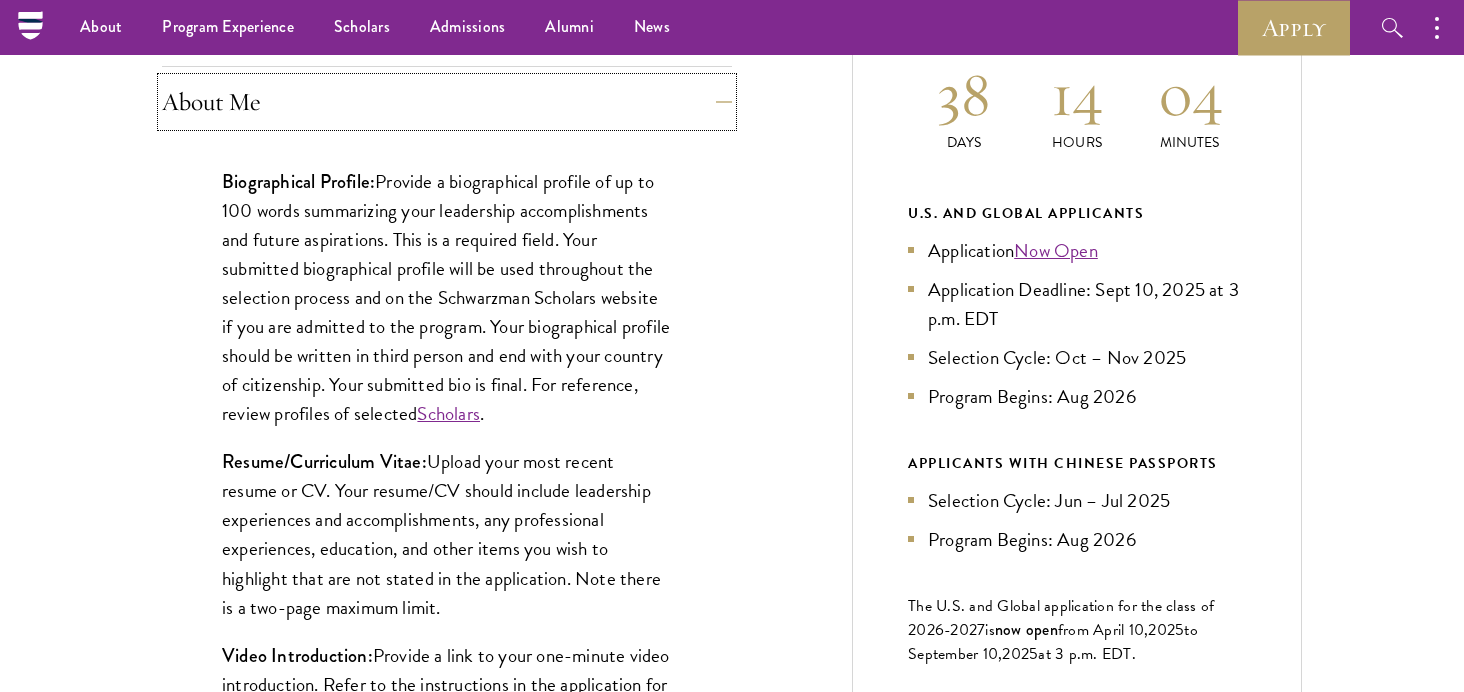scroll, scrollTop: 920, scrollLeft: 0, axis: vertical 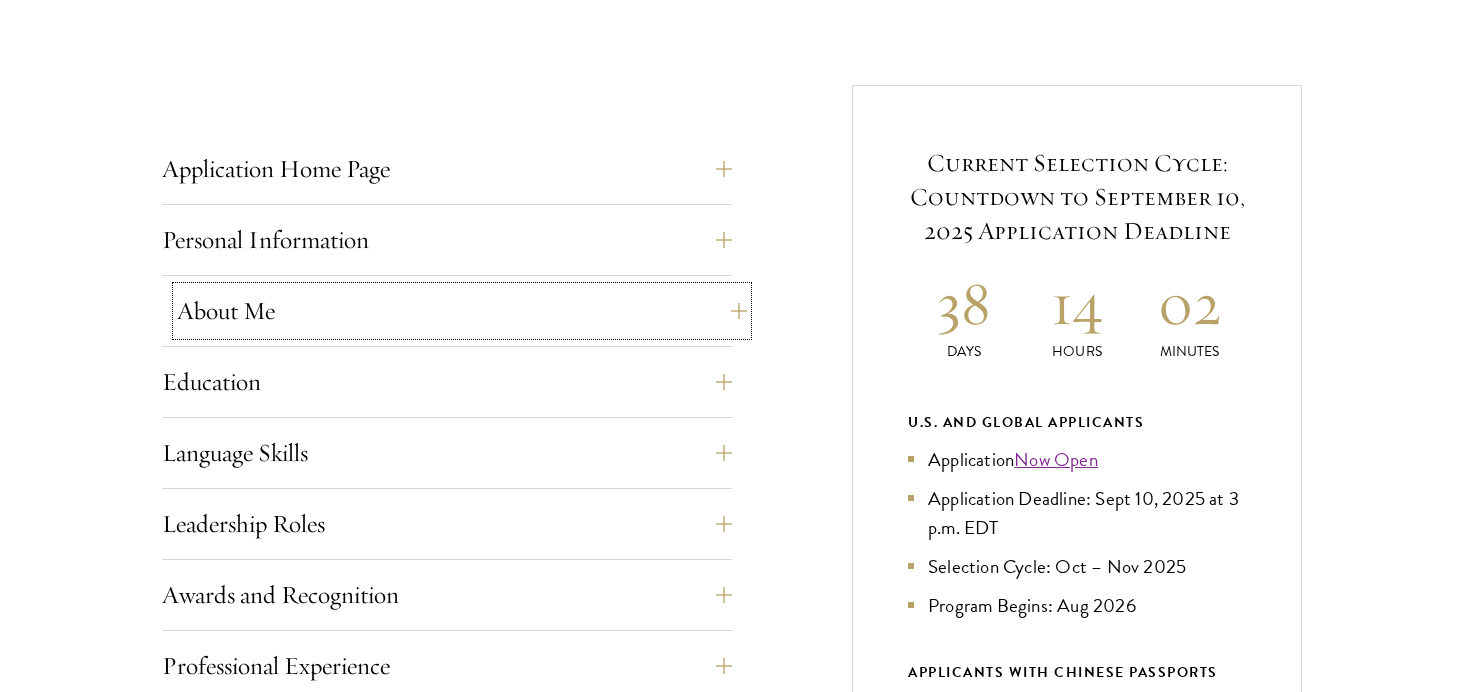 click on "About Me" at bounding box center [462, 311] 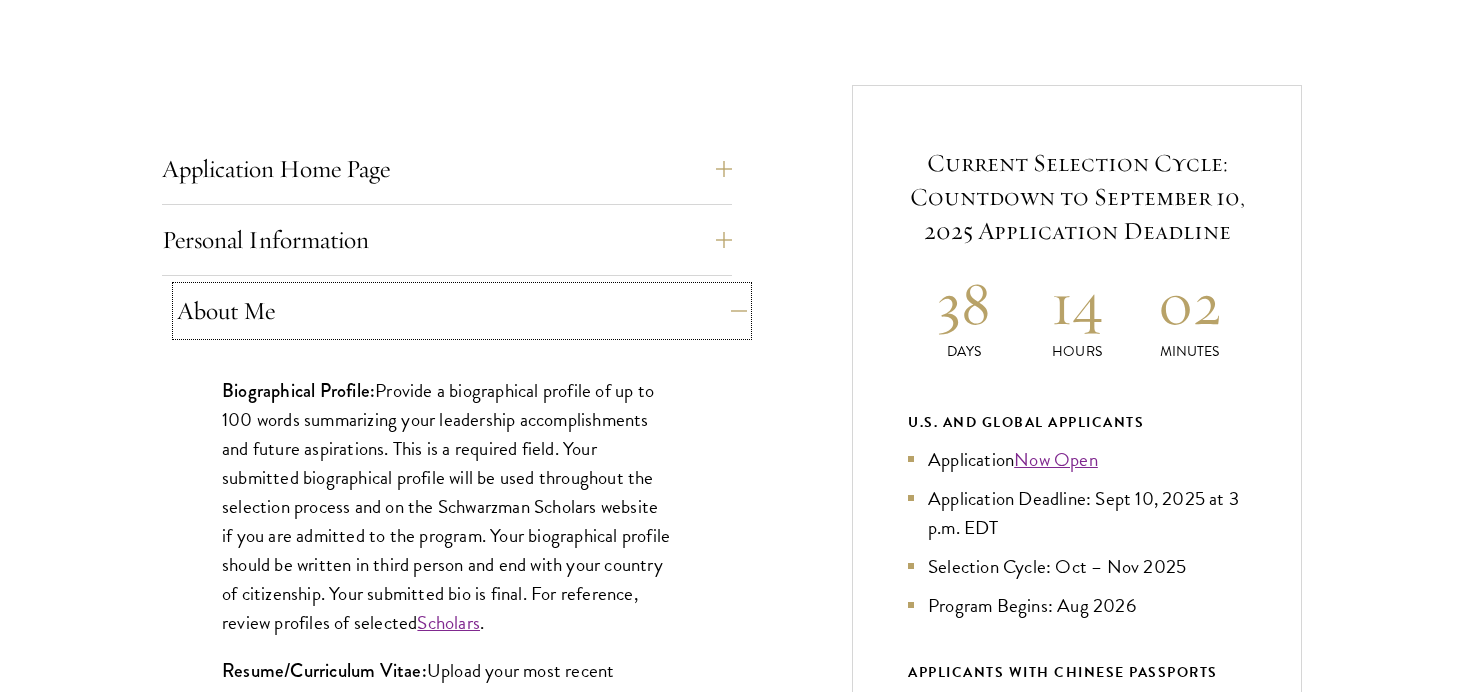 scroll, scrollTop: 0, scrollLeft: 0, axis: both 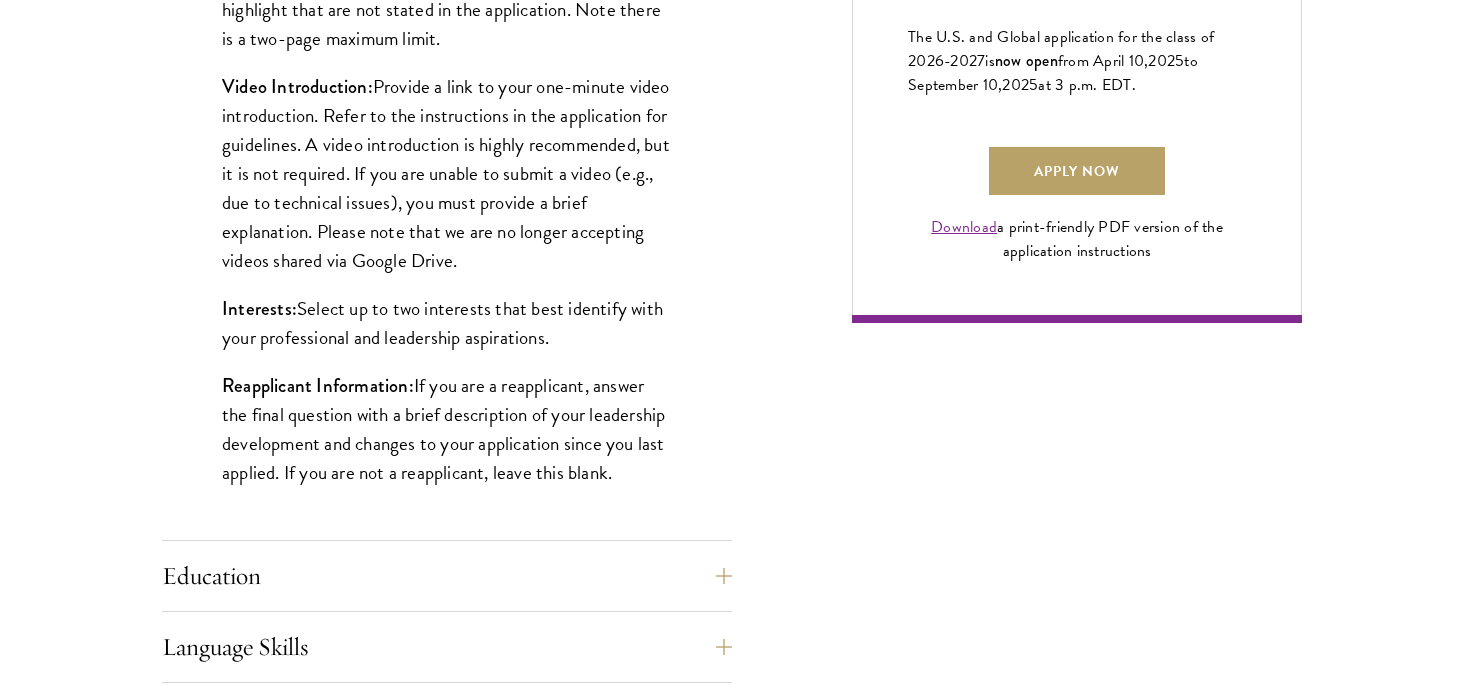 type 